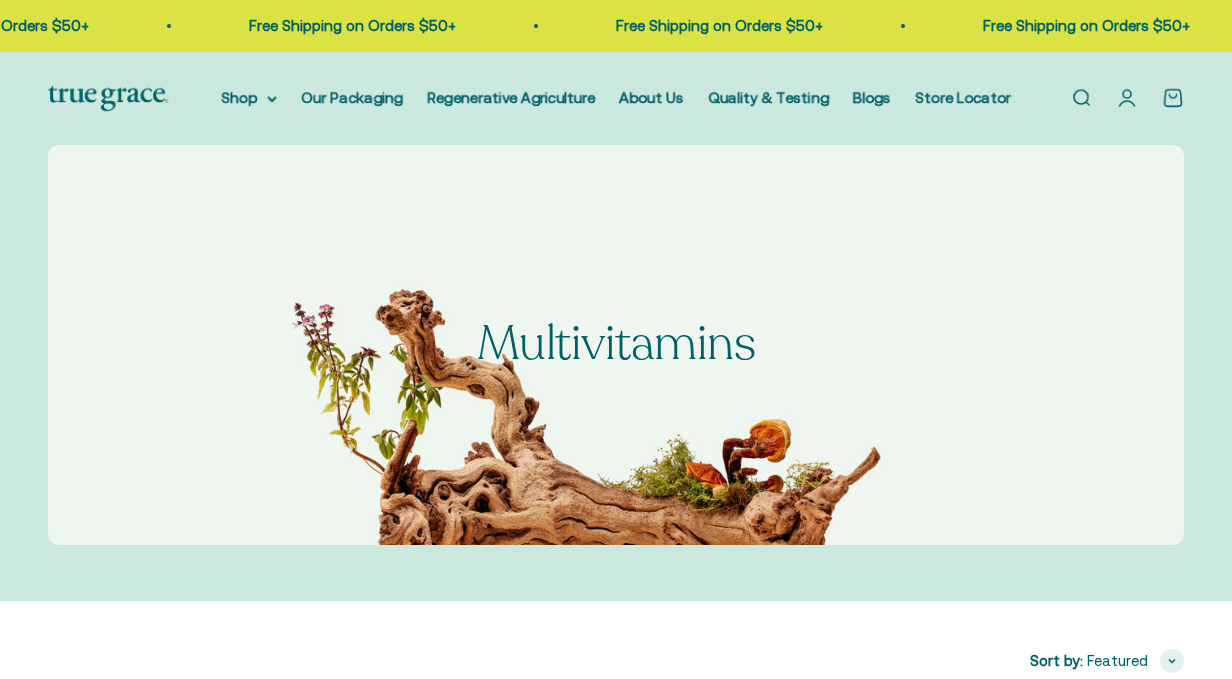 scroll, scrollTop: 0, scrollLeft: 0, axis: both 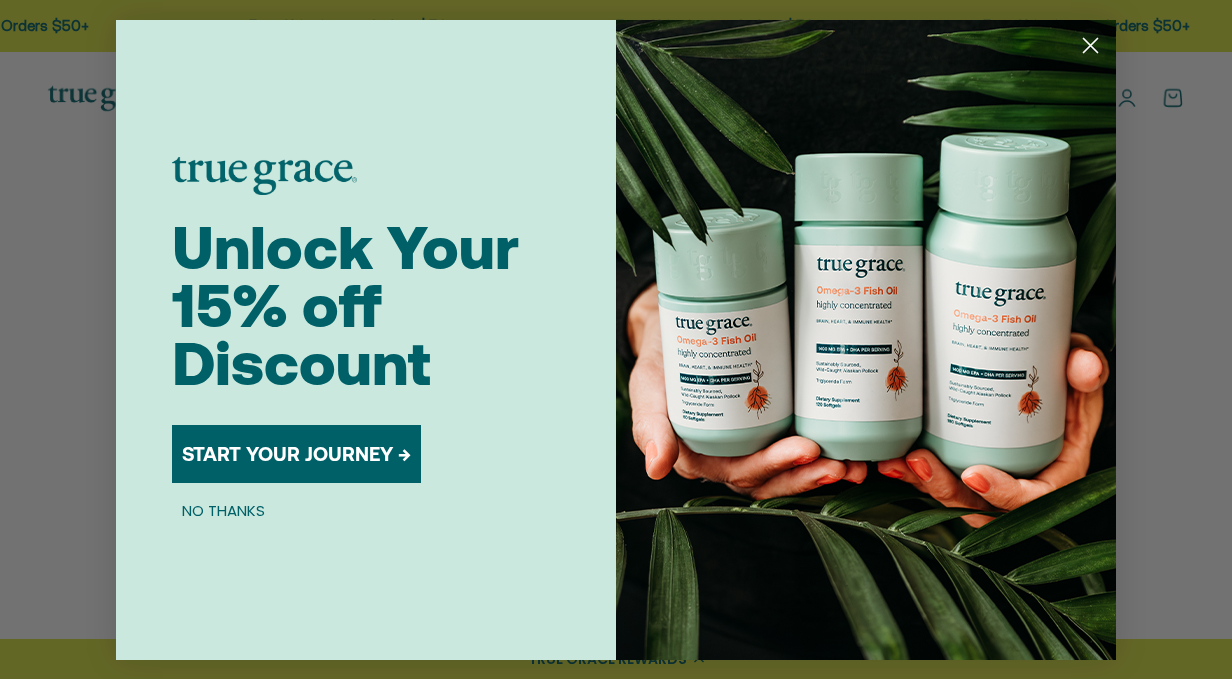 click 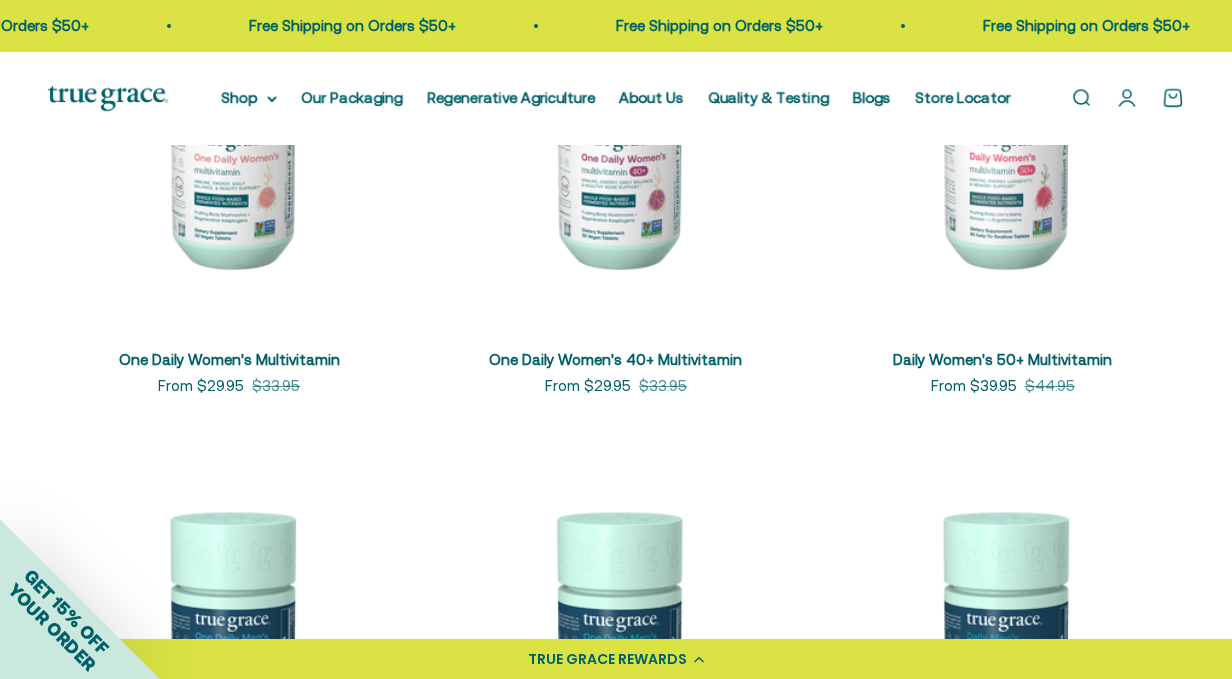 scroll, scrollTop: 704, scrollLeft: 0, axis: vertical 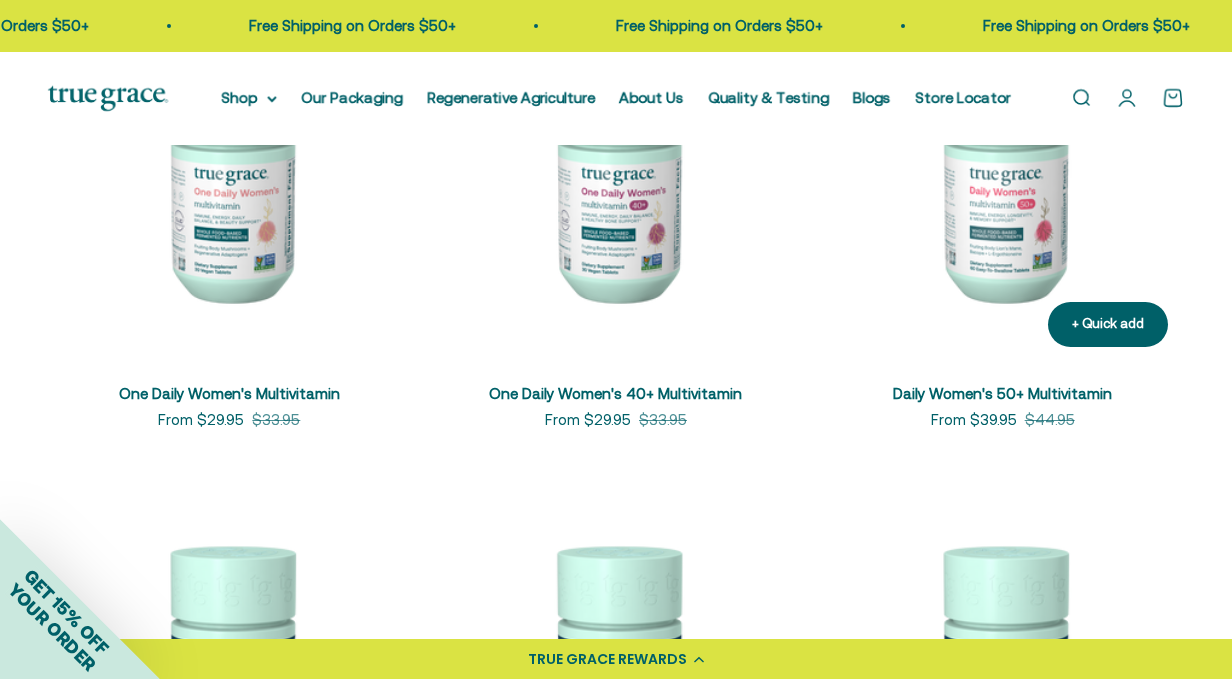 click at bounding box center (1002, 182) 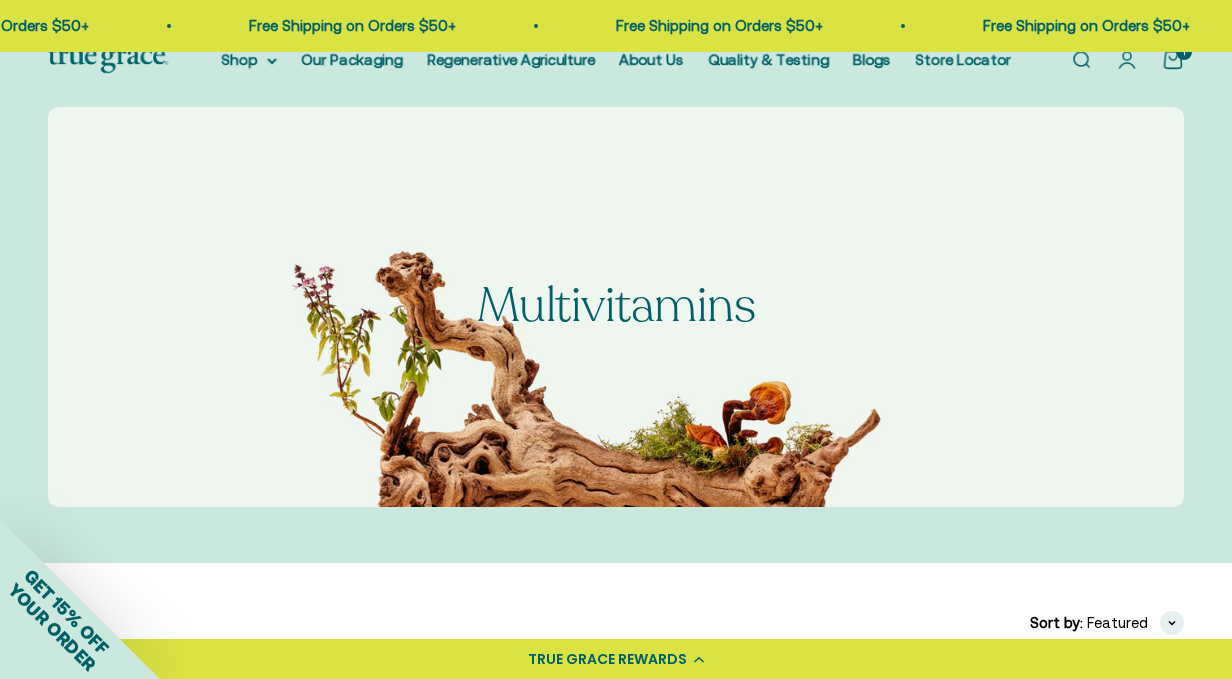 scroll, scrollTop: 0, scrollLeft: 0, axis: both 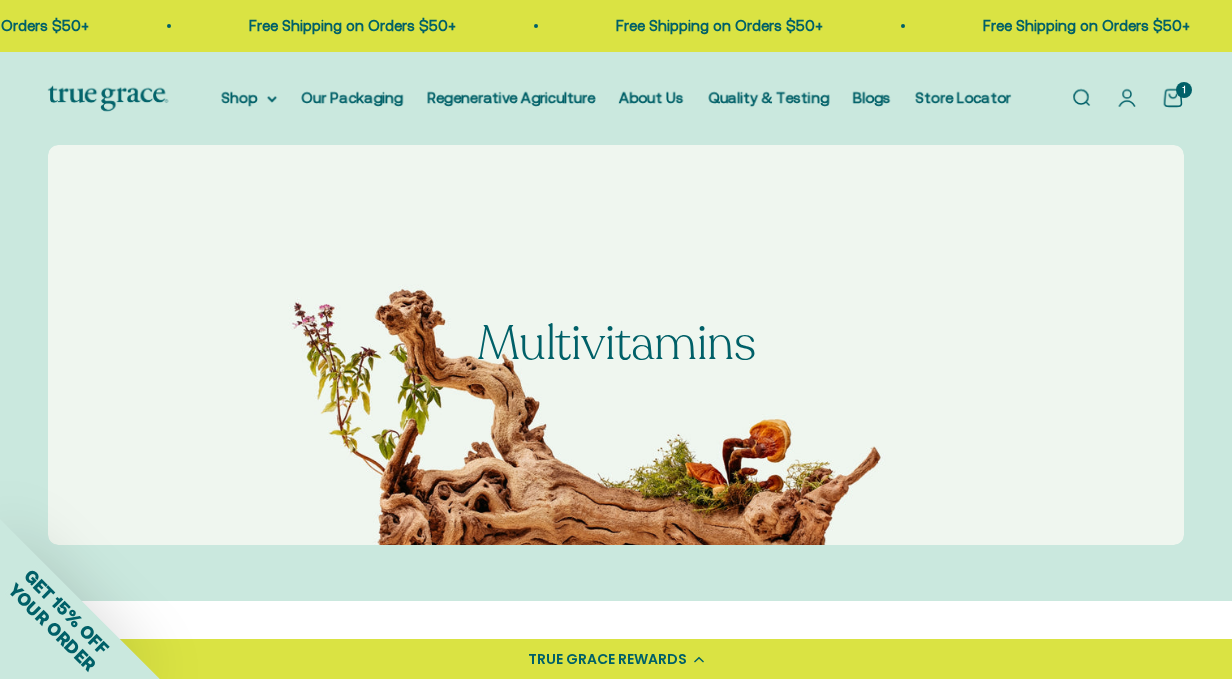 click on "Open search" at bounding box center [1081, 98] 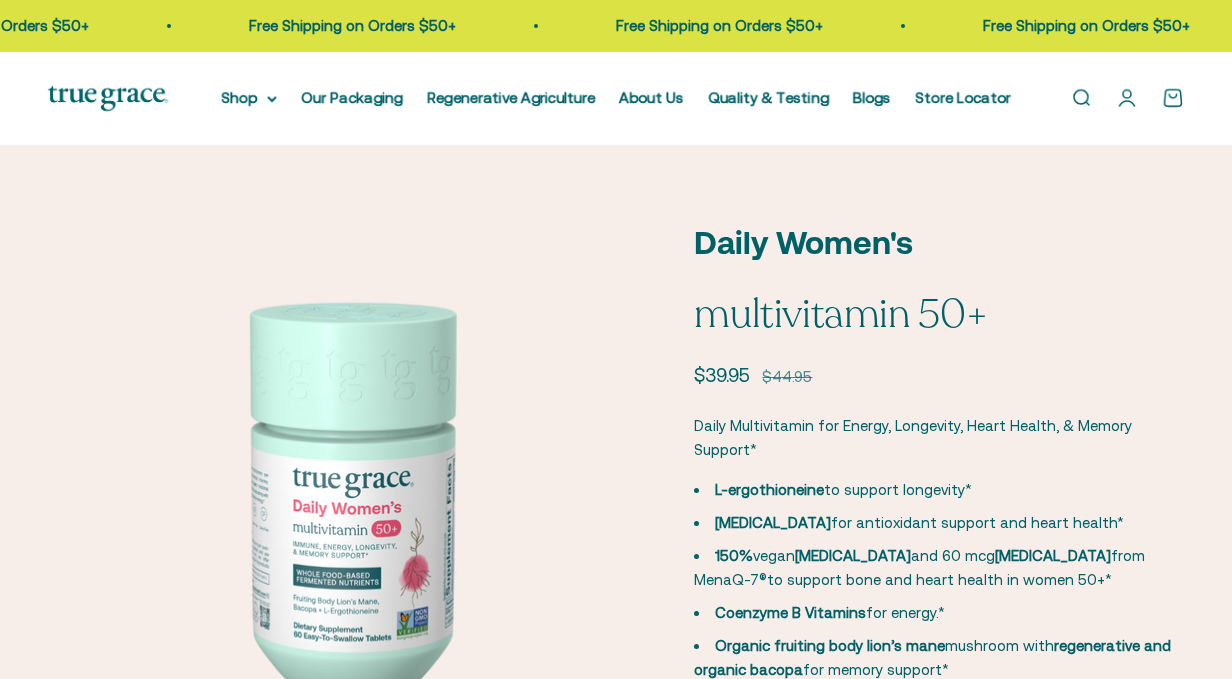 scroll, scrollTop: 0, scrollLeft: 0, axis: both 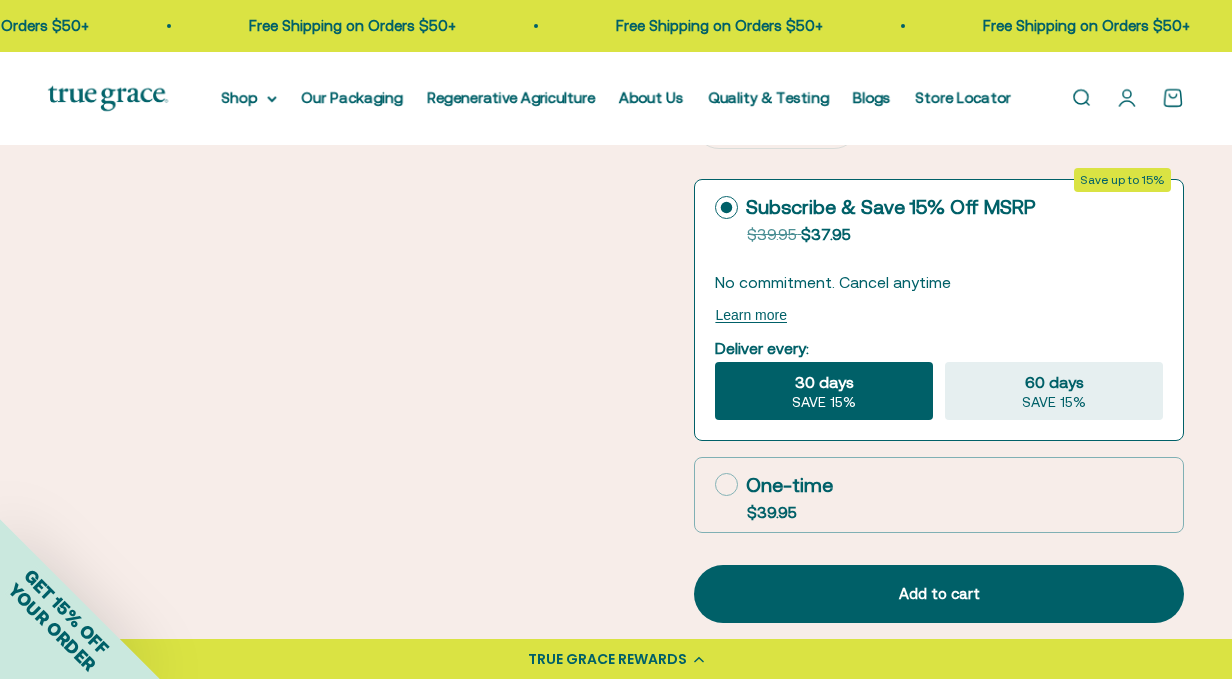 click 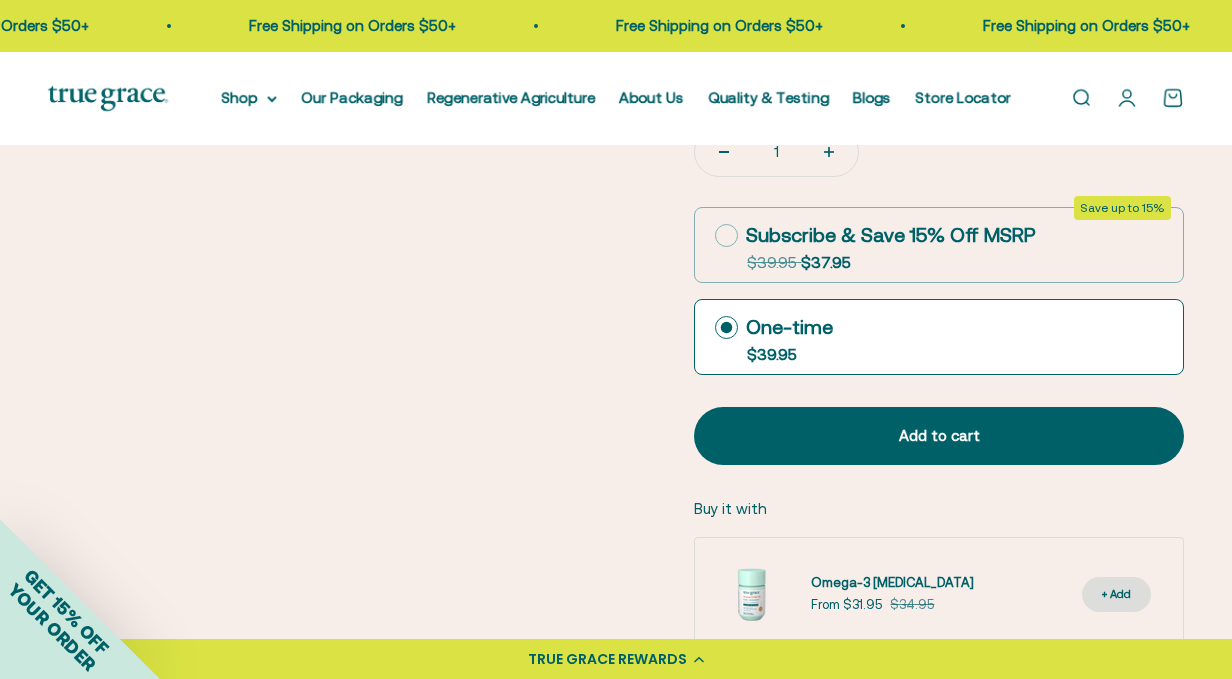 scroll, scrollTop: 921, scrollLeft: 0, axis: vertical 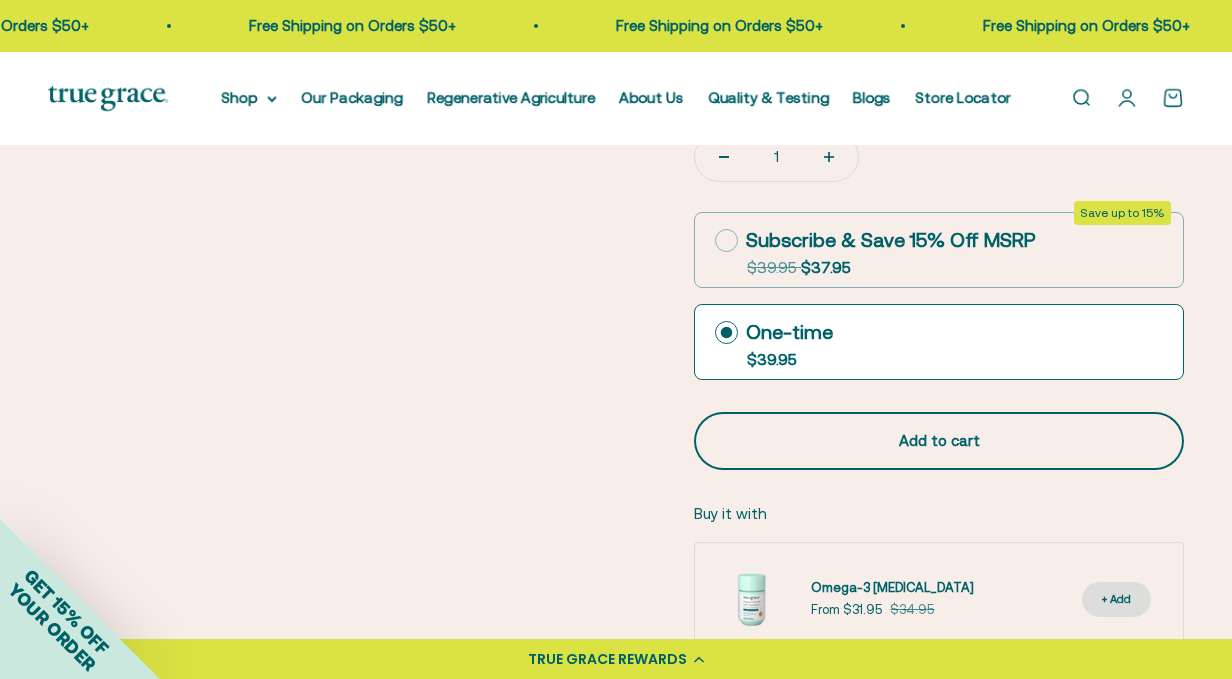click on "Add to cart" at bounding box center (939, 441) 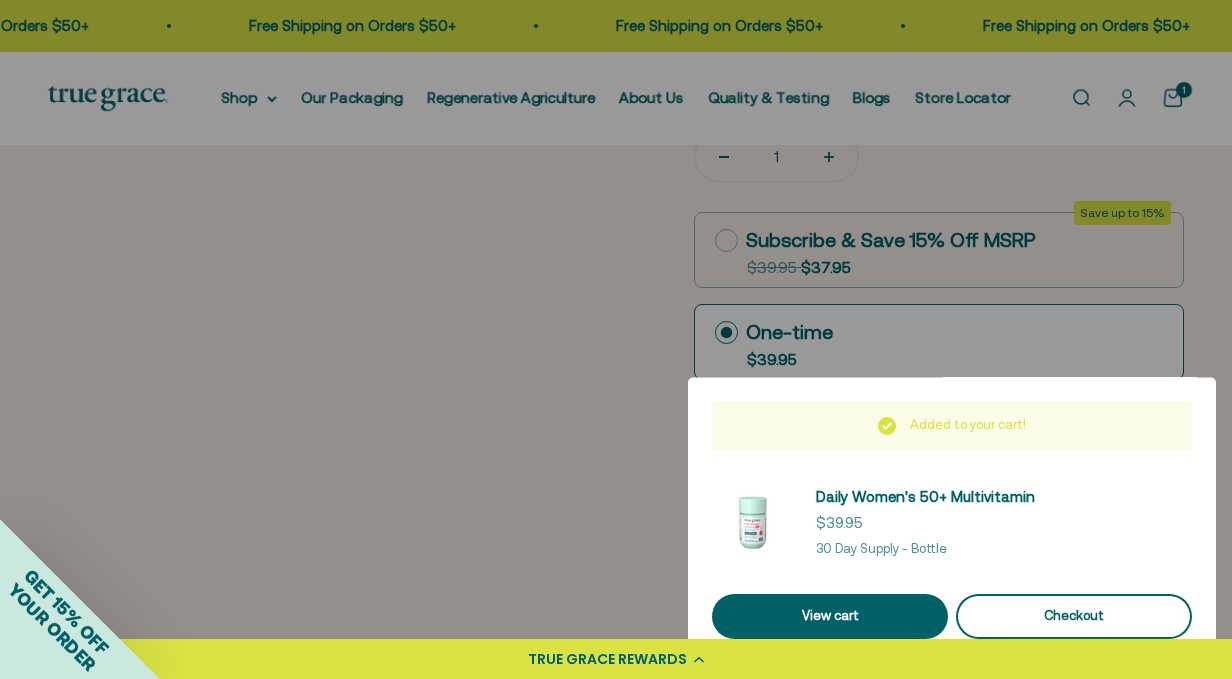 click on "Checkout" at bounding box center [1074, 616] 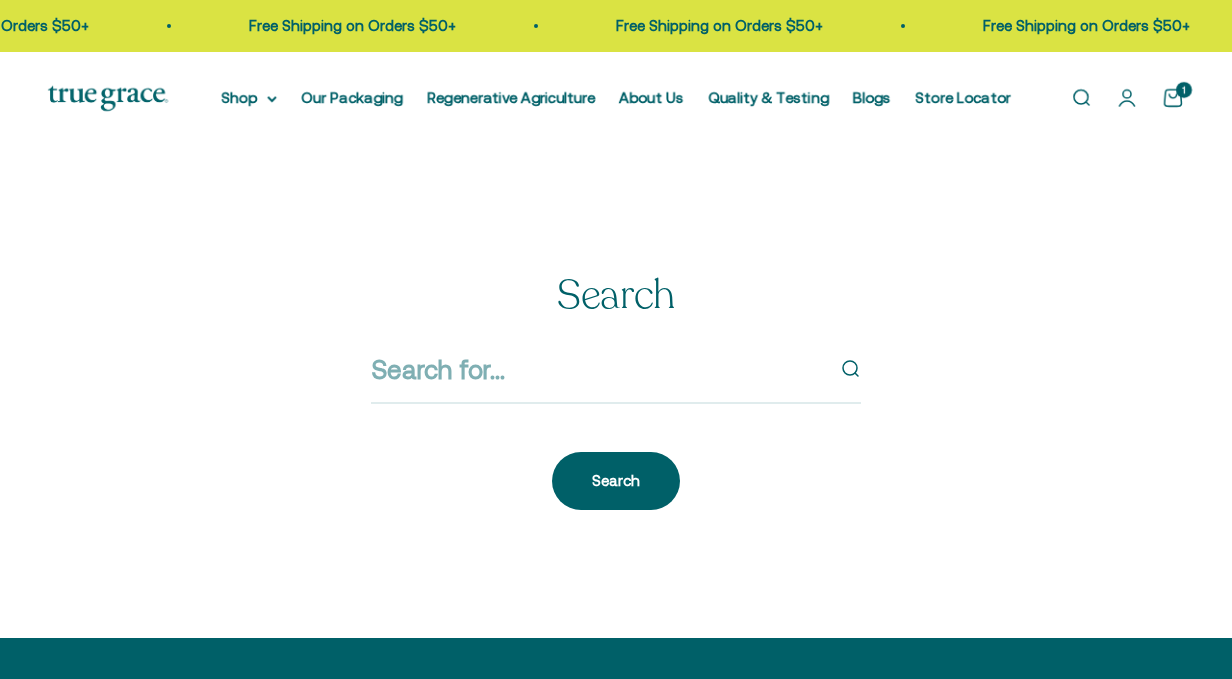 scroll, scrollTop: 0, scrollLeft: 0, axis: both 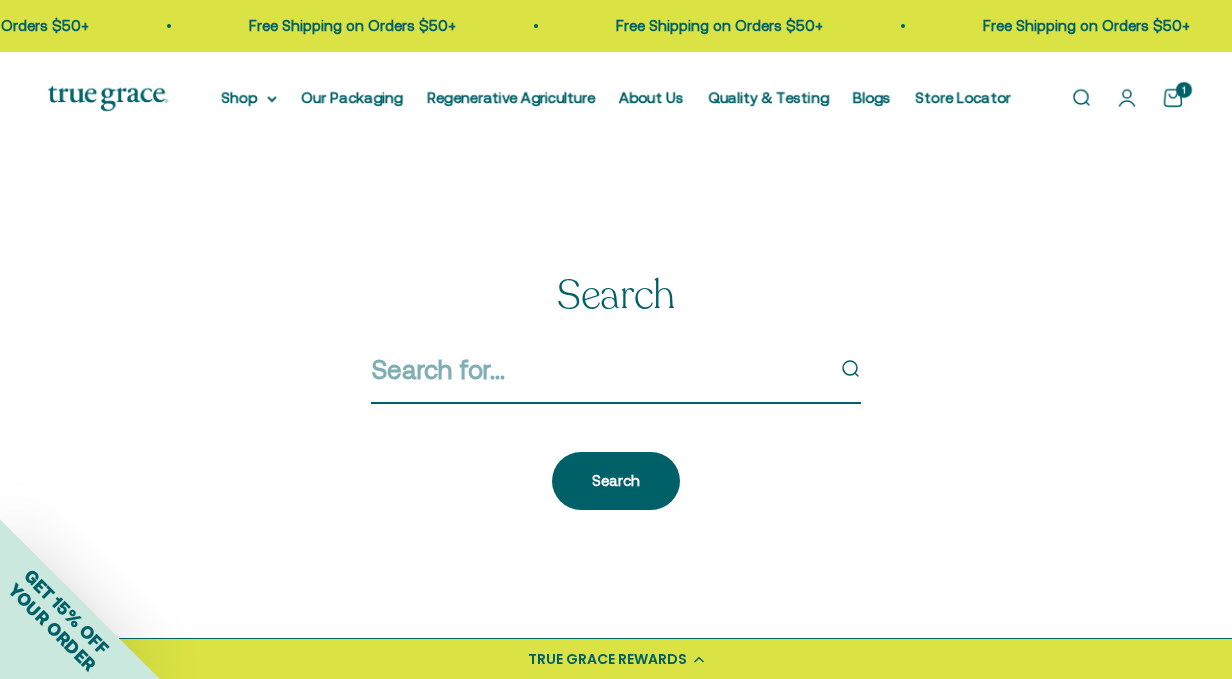 click at bounding box center [597, 370] 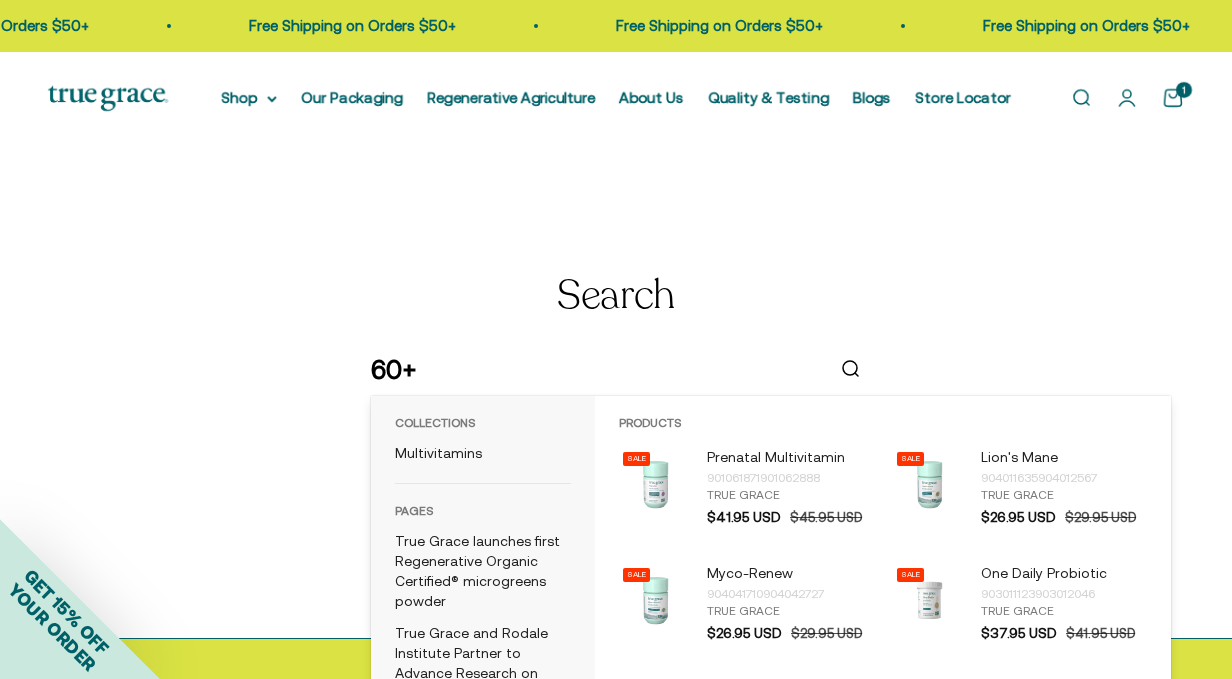 type on "60+" 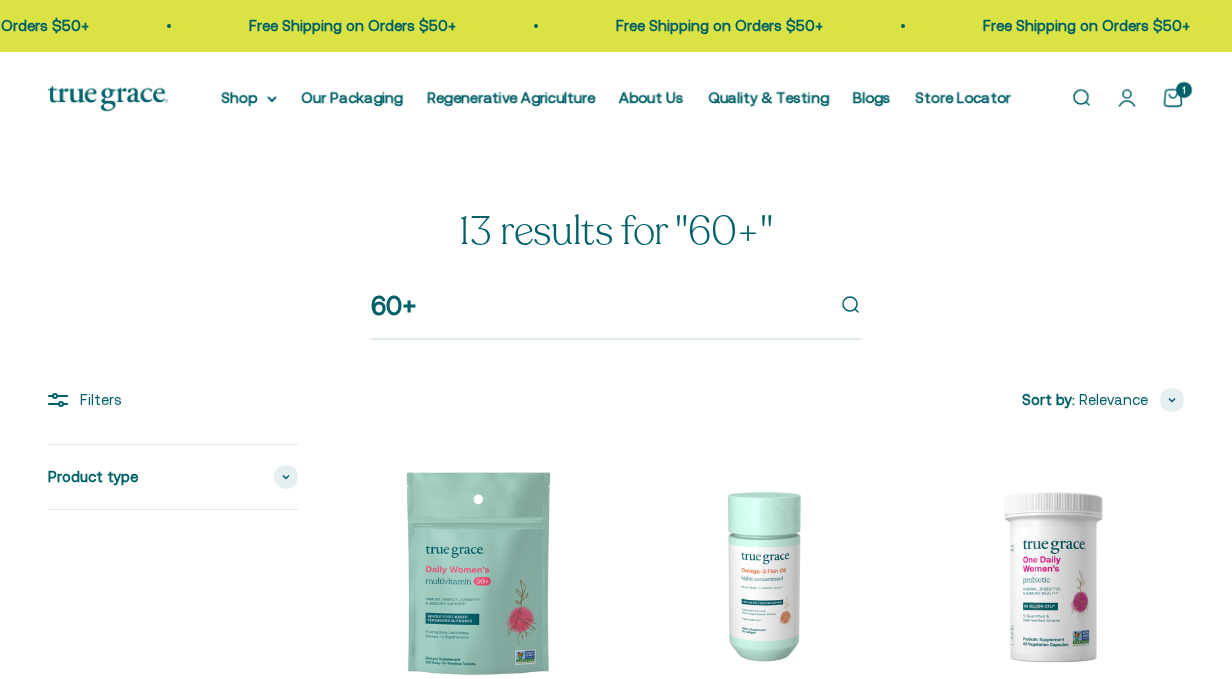 scroll, scrollTop: 0, scrollLeft: 0, axis: both 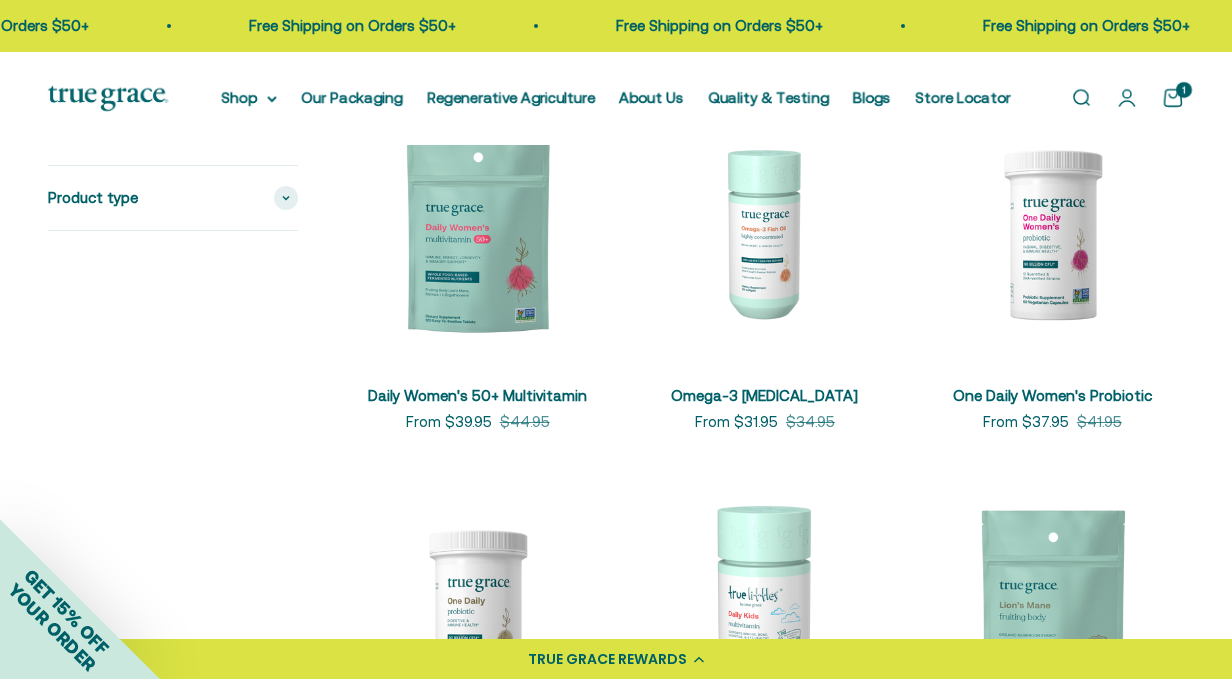 click on "+ Quick add
Daily Women's 50+ Multivitamin
Sale price From $39.95
Regular price $44.95
+ Quick add
Omega-3 Fish Oil
Sale price From $31.95
Regular price $34.95
+ Quick add
One Daily Women's Probiotic
Sale price From $37.95
Regular price $41.95
+ Quick add" at bounding box center (765, 659) 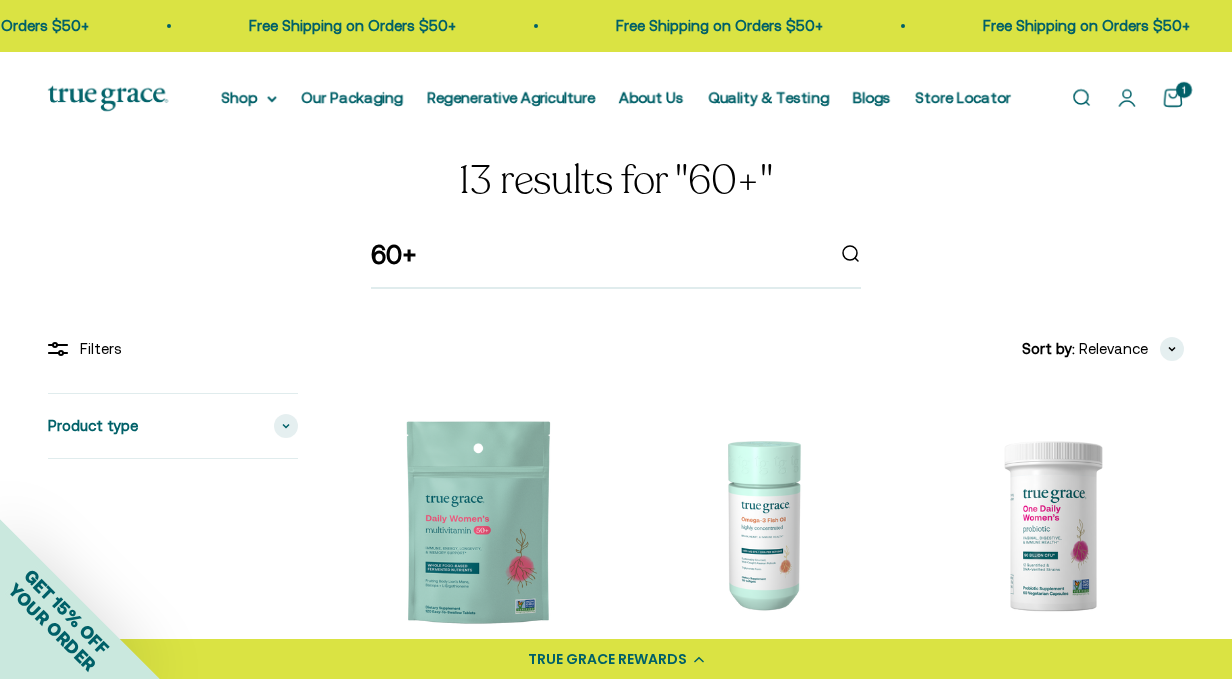 scroll, scrollTop: 0, scrollLeft: 0, axis: both 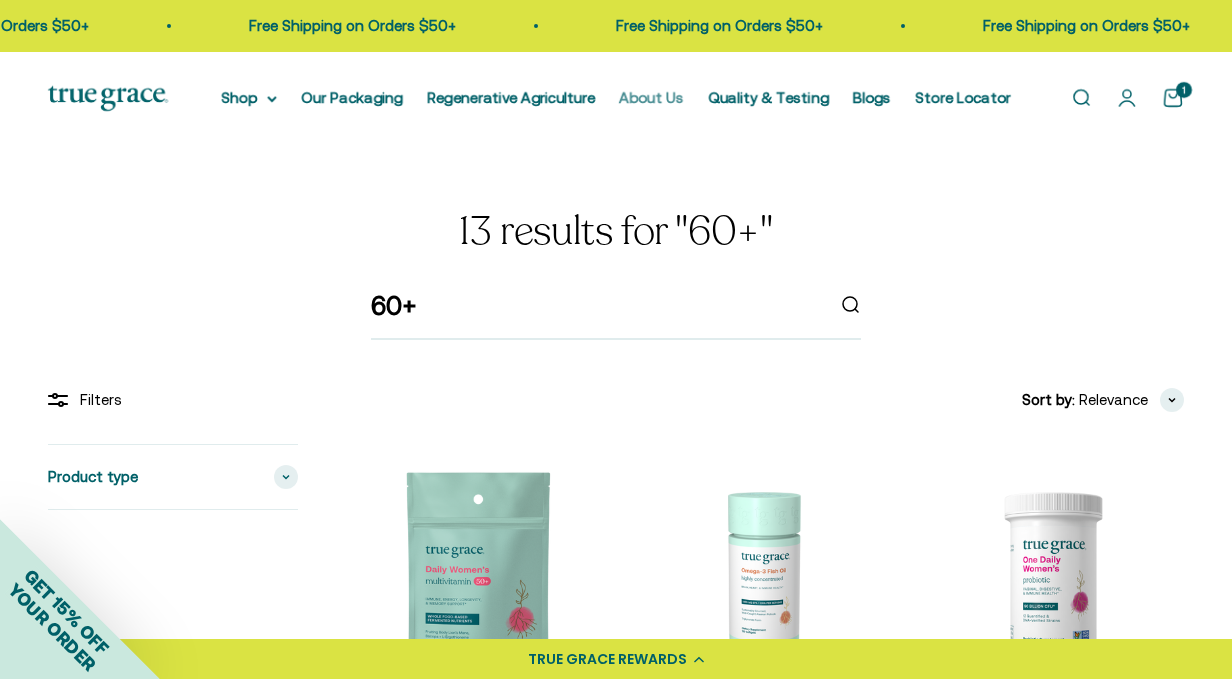 click on "About Us" at bounding box center [651, 97] 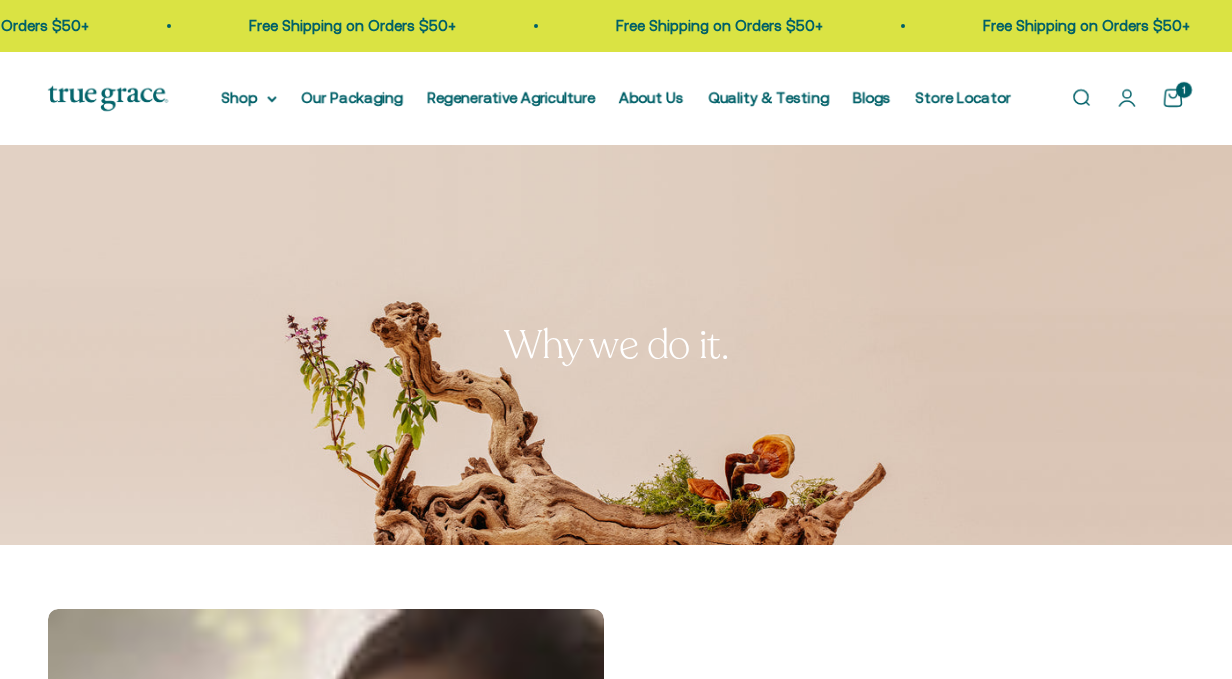 scroll, scrollTop: 0, scrollLeft: 0, axis: both 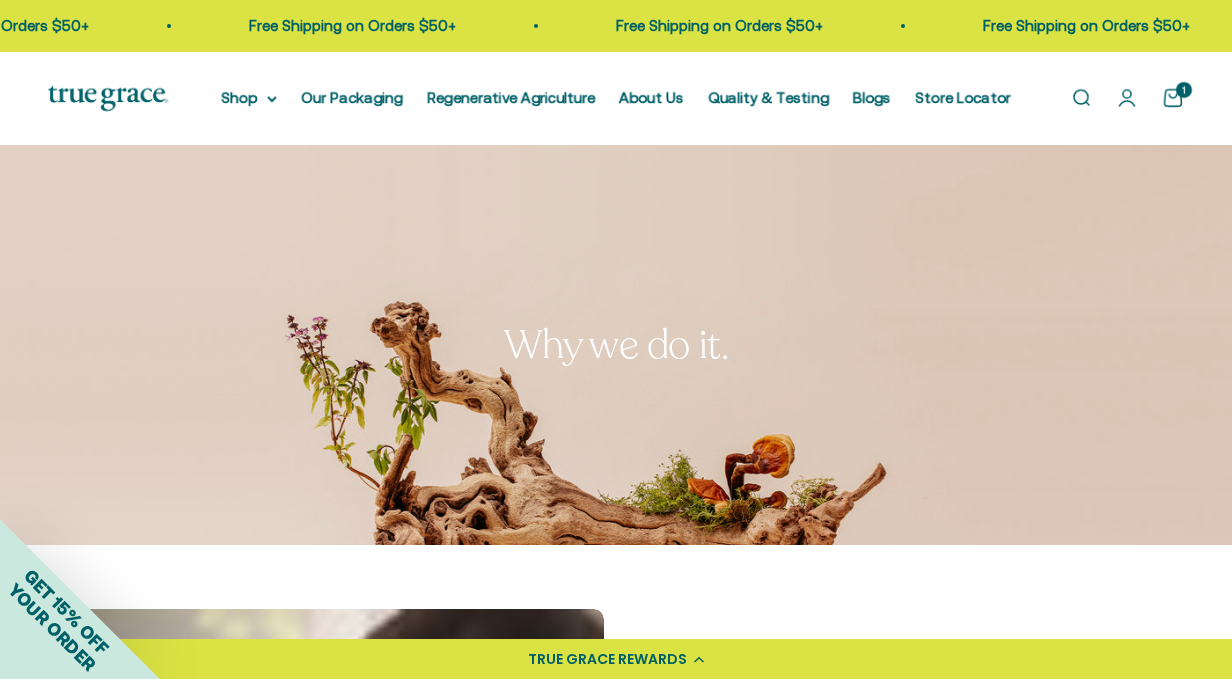 click on "Open search" at bounding box center (1081, 98) 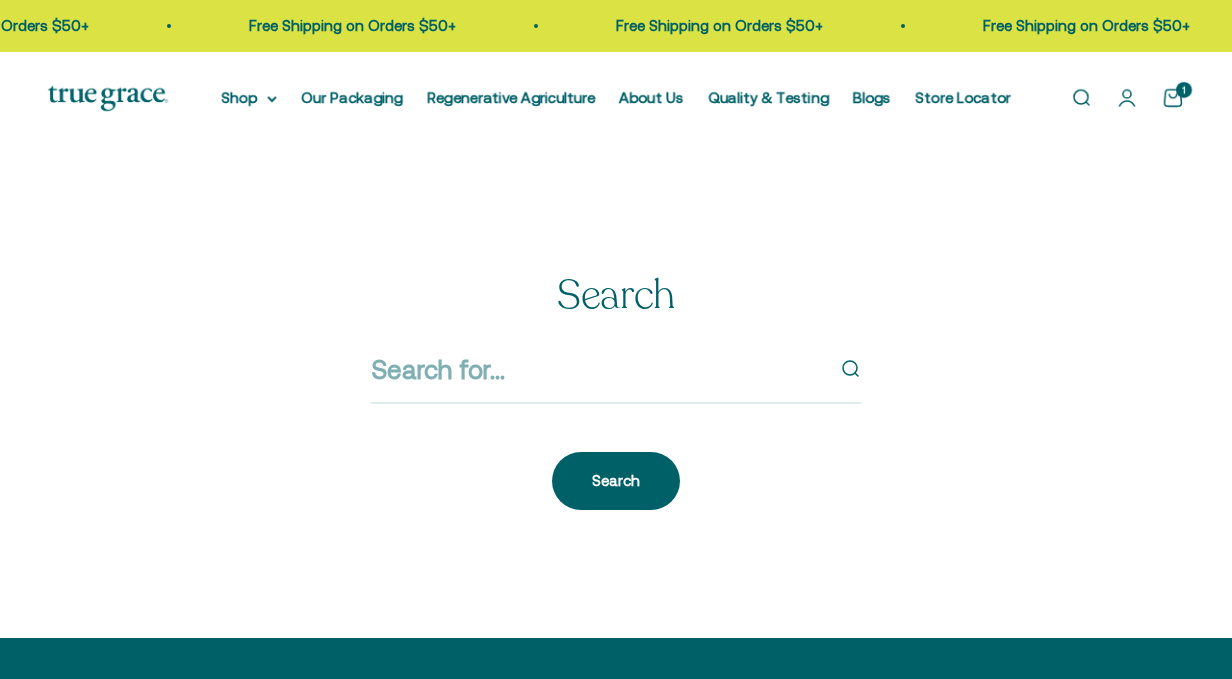 scroll, scrollTop: 0, scrollLeft: 0, axis: both 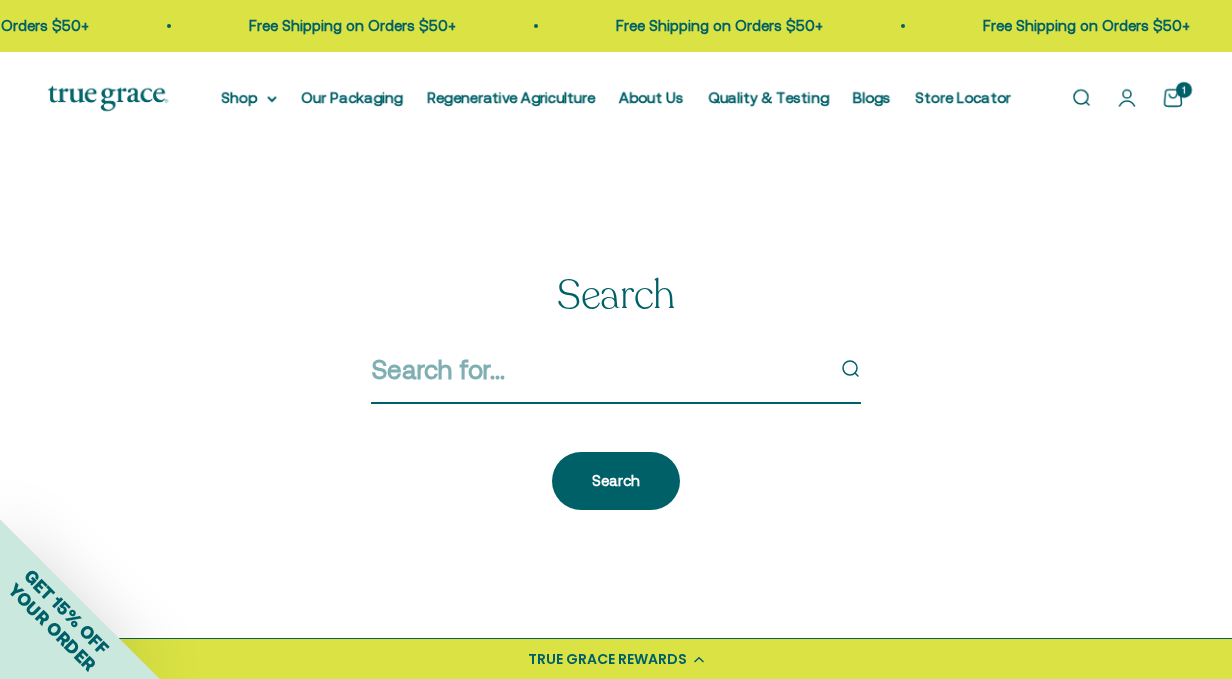 click at bounding box center [597, 370] 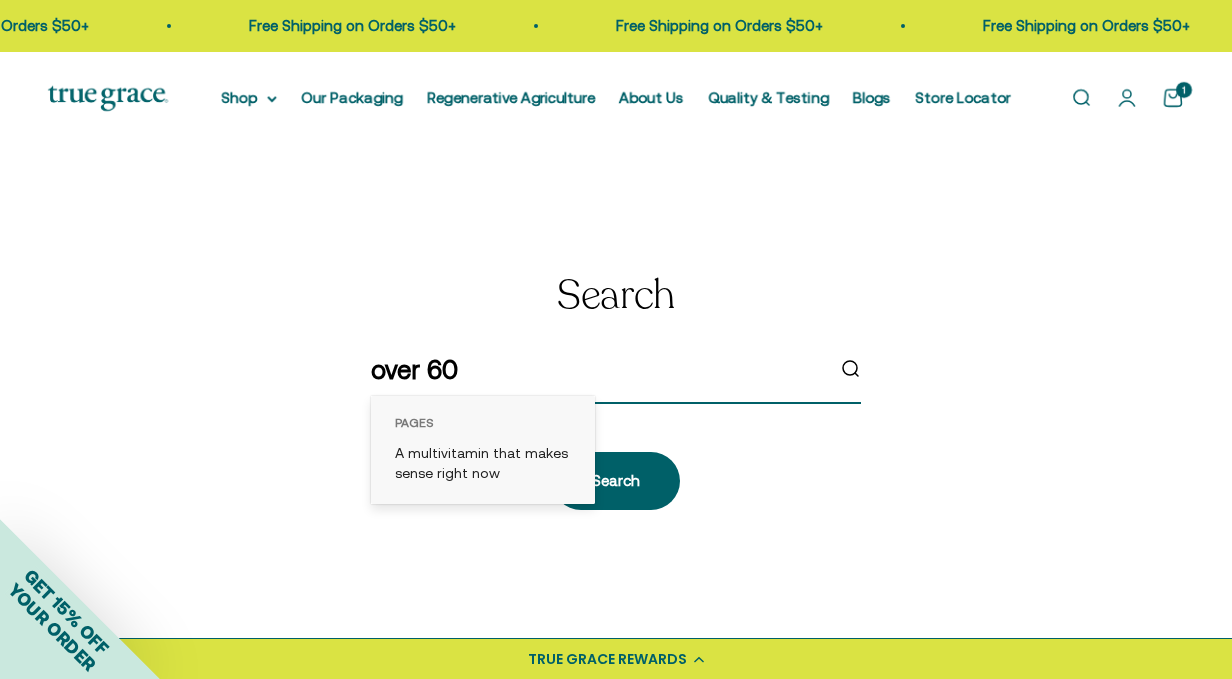 type on "over 60" 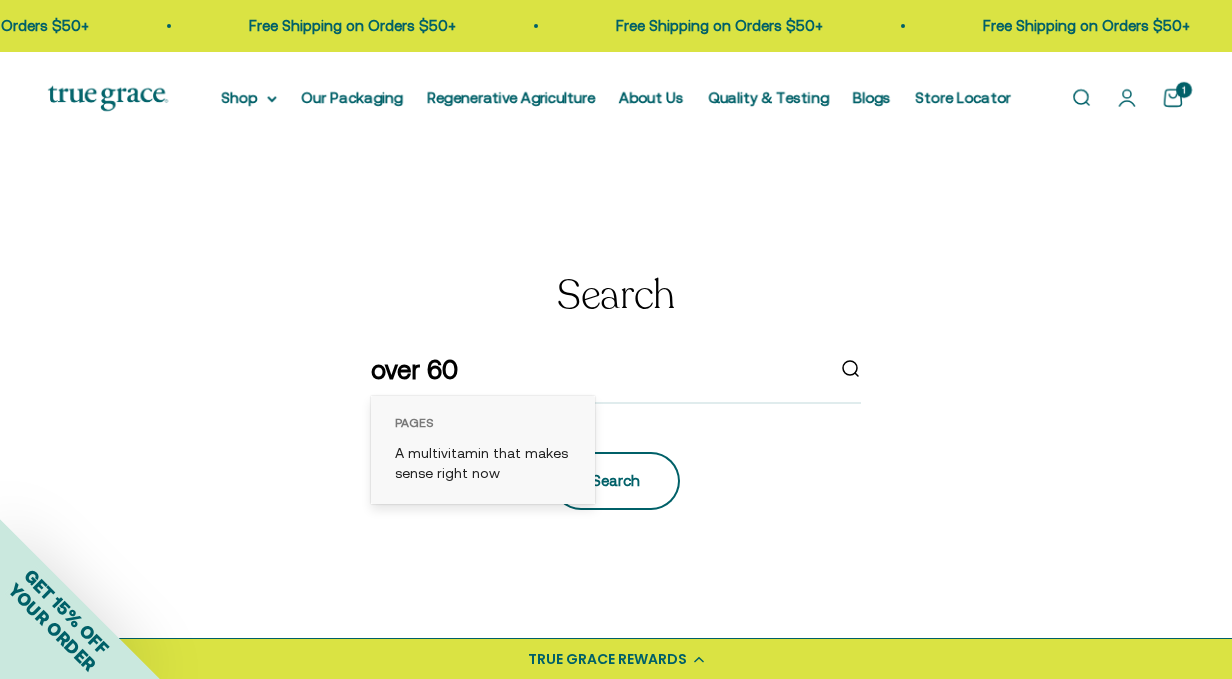 click on "Search" at bounding box center (616, 481) 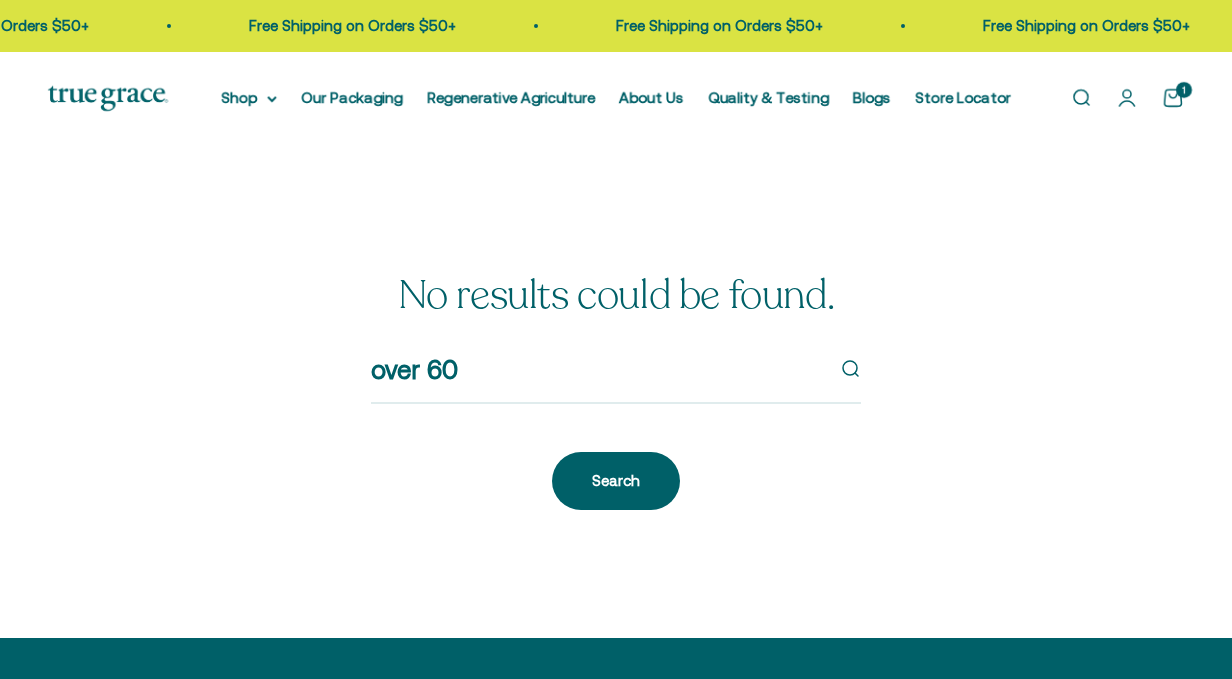 scroll, scrollTop: 0, scrollLeft: 0, axis: both 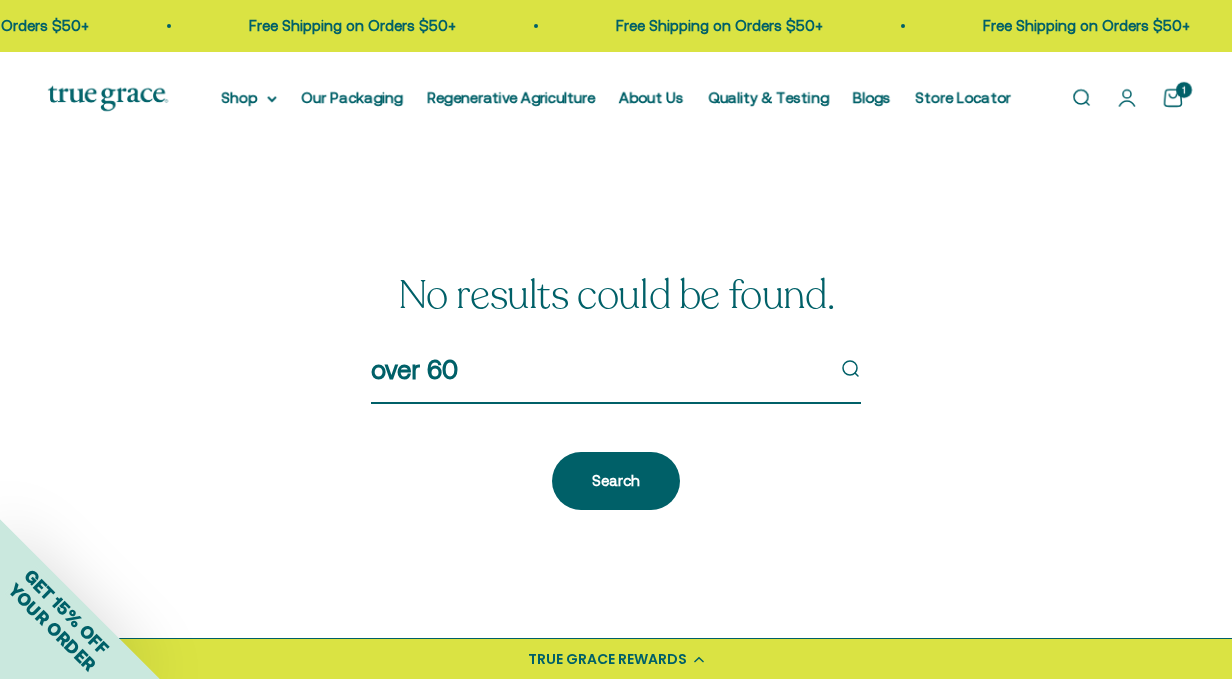 click on "over 60" at bounding box center [597, 370] 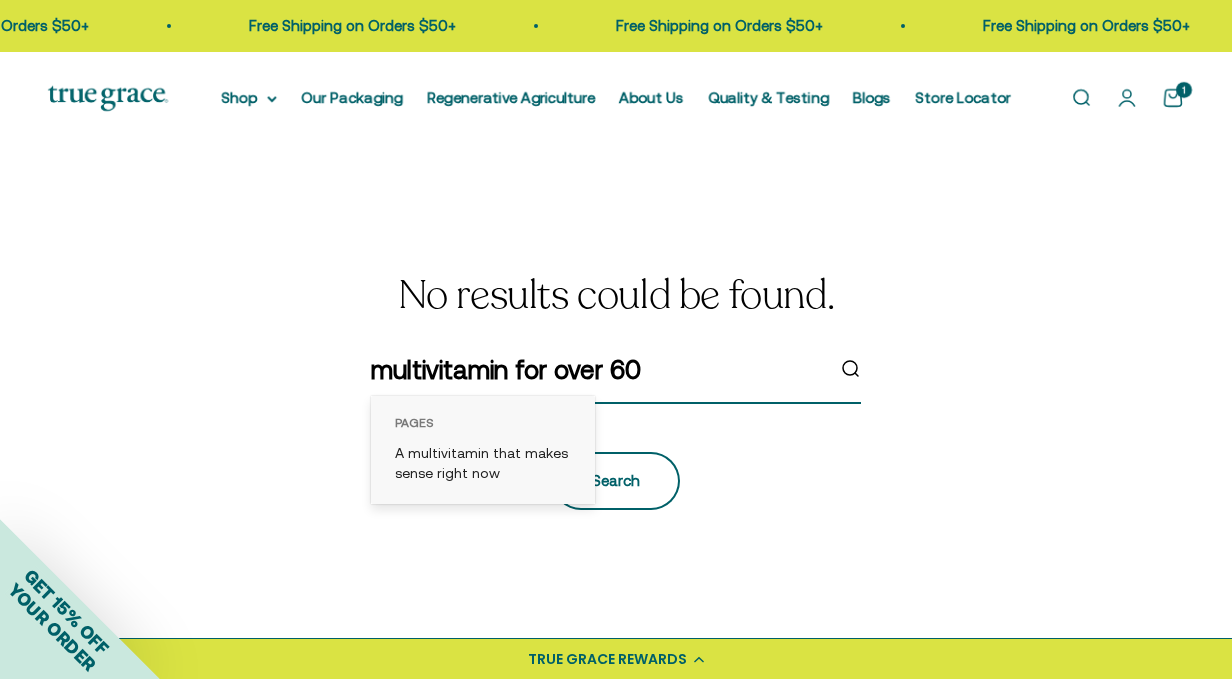 type on "multivitamin for over 60" 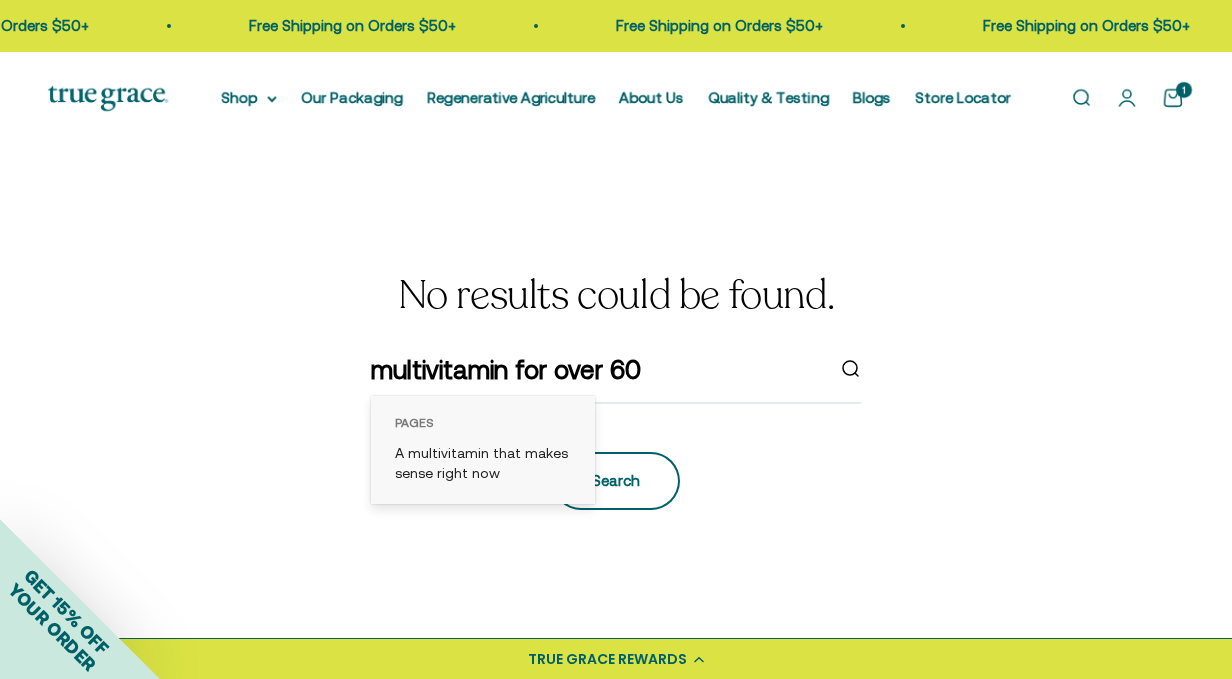click on "Search" at bounding box center (616, 481) 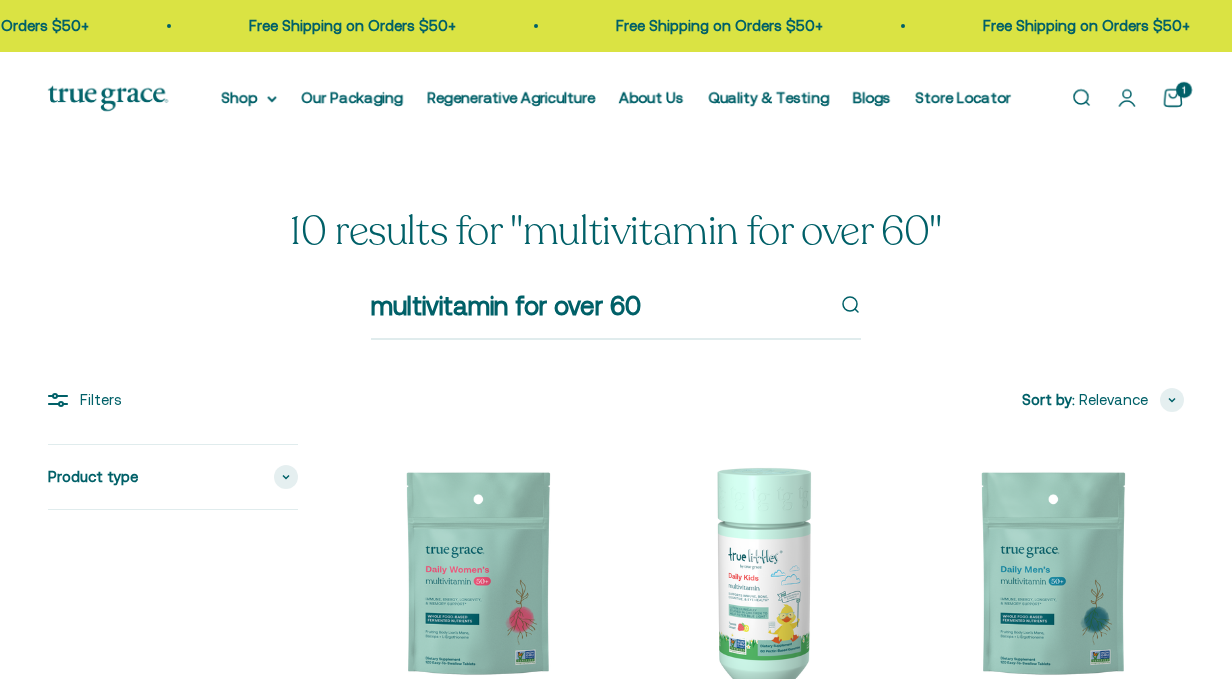 scroll, scrollTop: 0, scrollLeft: 0, axis: both 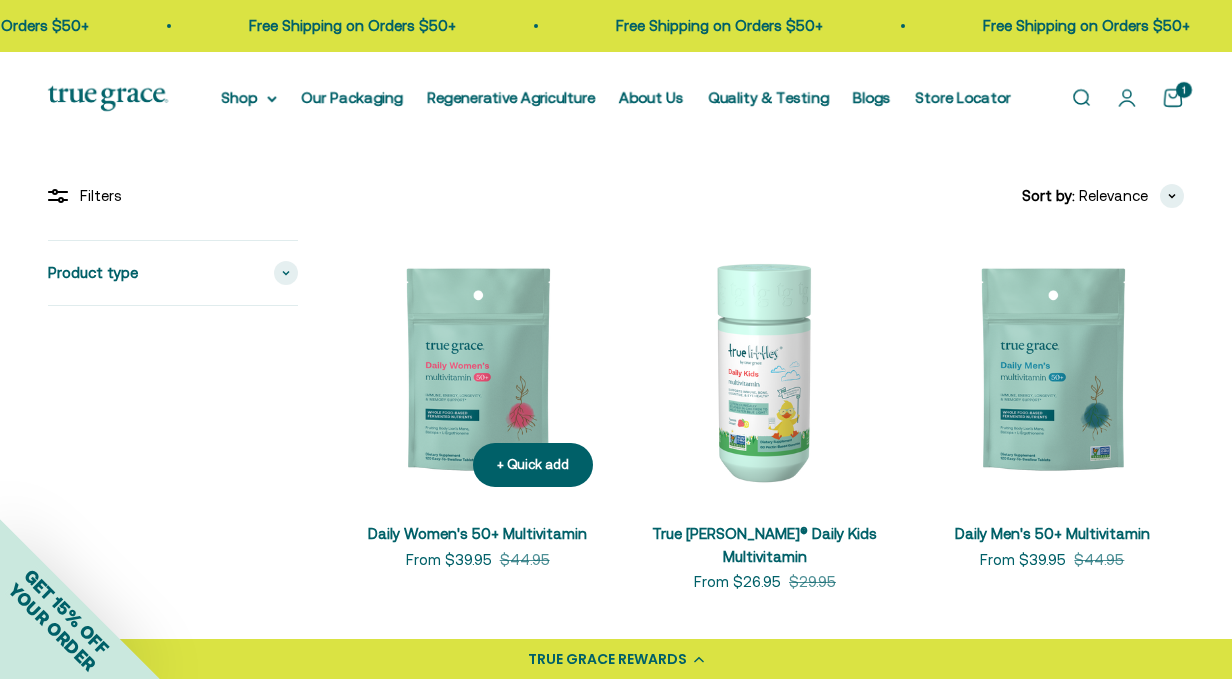 click at bounding box center [477, 371] 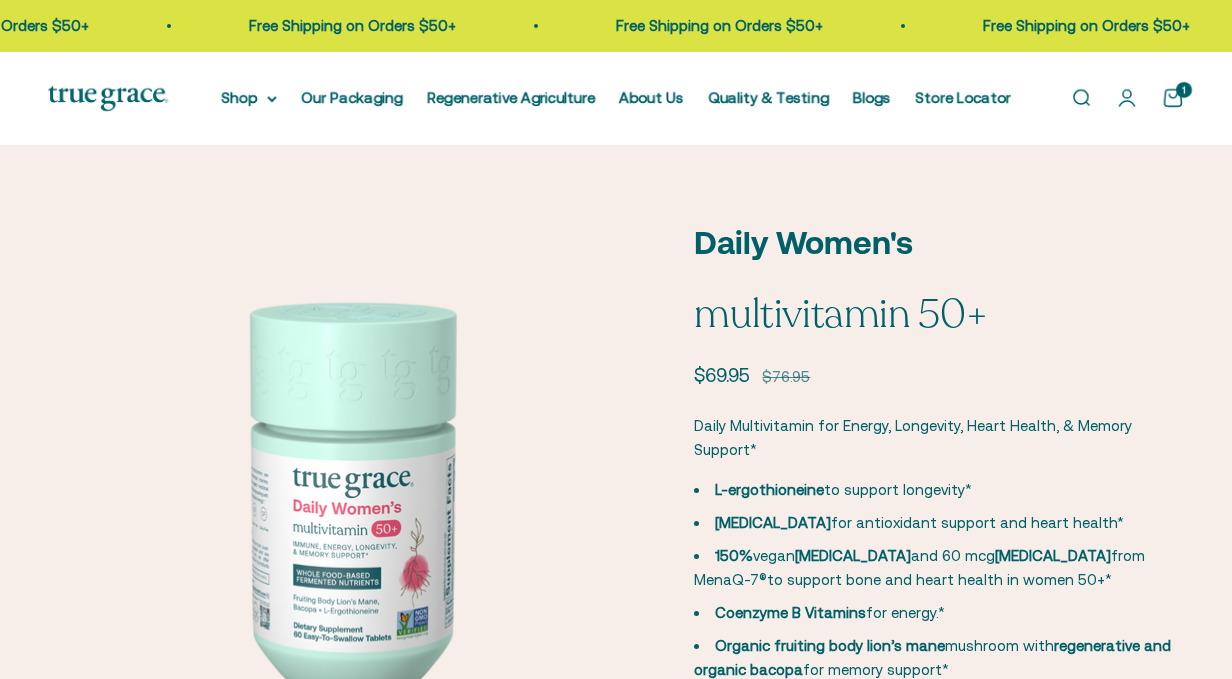 scroll, scrollTop: 0, scrollLeft: 0, axis: both 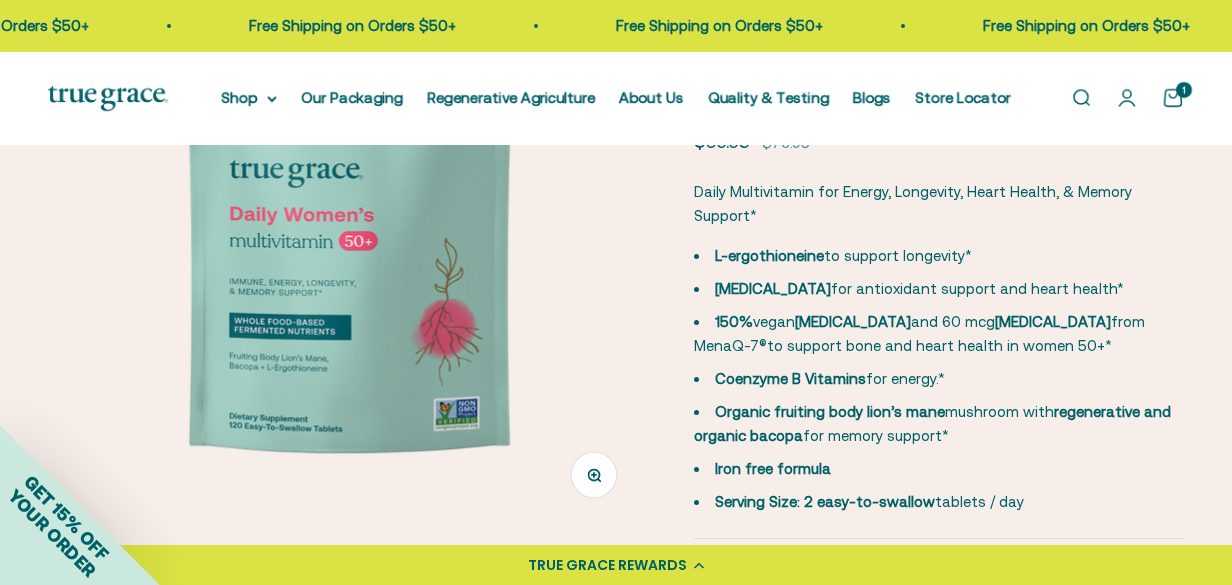 click on "L-ergothioneine  to support longevity*
CoQ10  for antioxidant support and heart health*
150%  vegan  Vitamin D3  and 60 mcg  Vitamin K2  from MenaQ-7®  to support bone and heart health in women 50+*
Coenzyme B Vitamins  for energy.*
Organic fruiting body lion’s mane  mushroom with  regenerative and organic bacopa  for memory support*
Iron free formula
Serving Size: 2 easy-to-swallow  tablets / day" 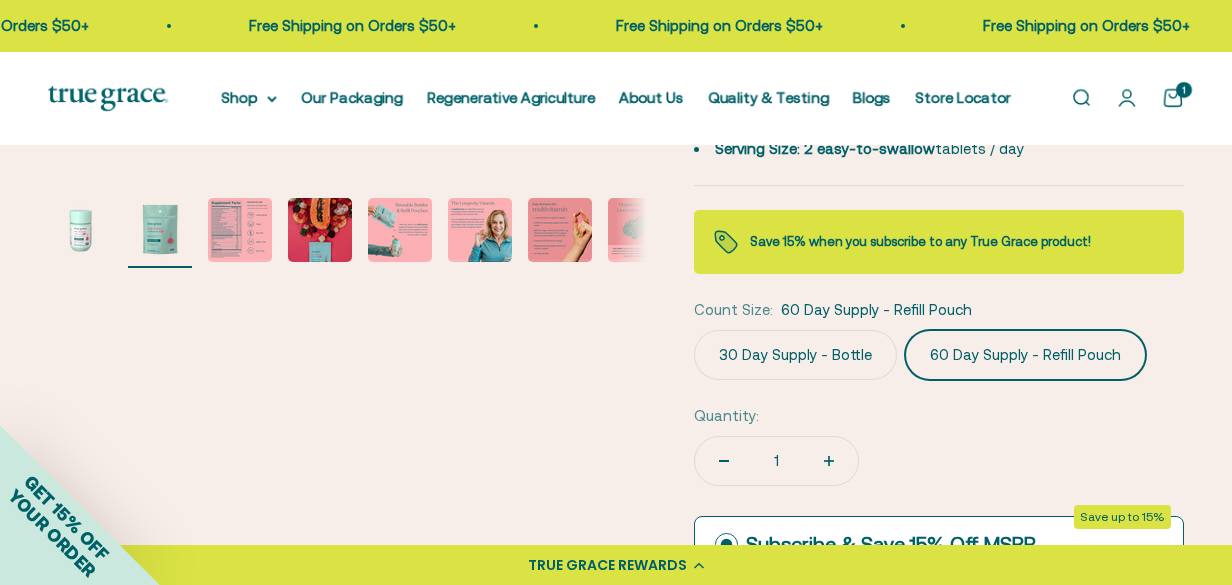 scroll, scrollTop: 614, scrollLeft: 0, axis: vertical 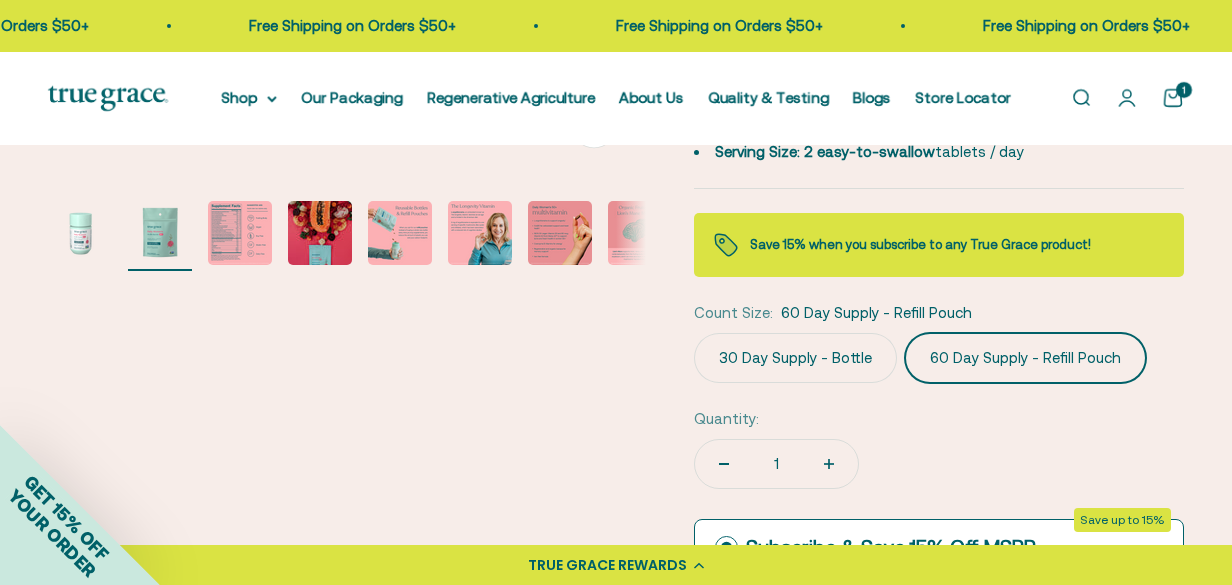 click on "30 Day Supply - Bottle" 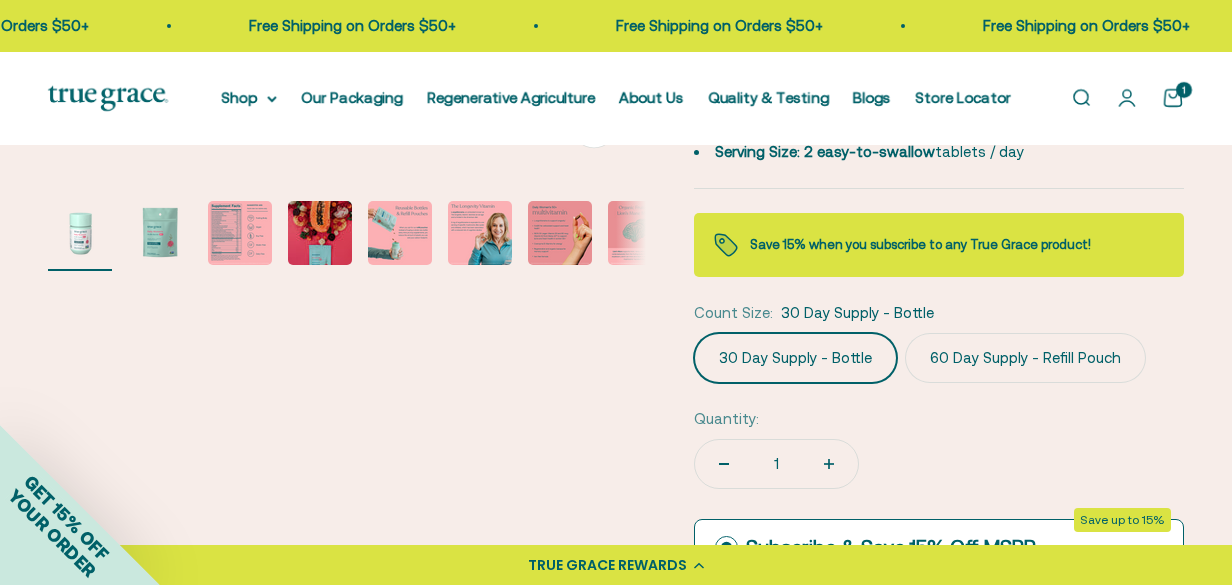 scroll, scrollTop: 0, scrollLeft: 0, axis: both 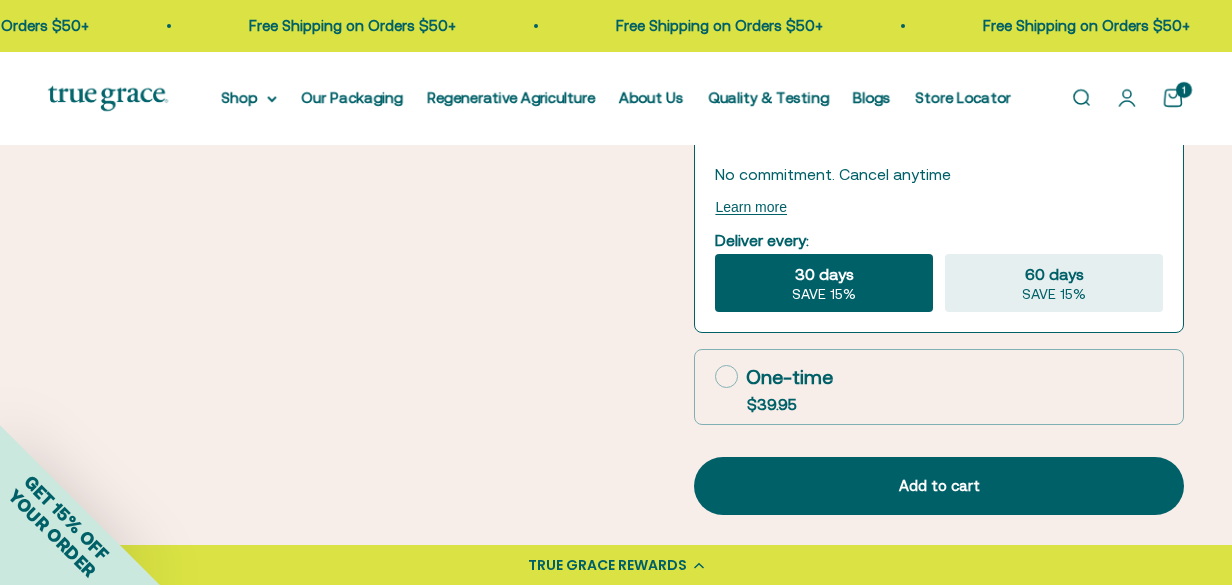 click 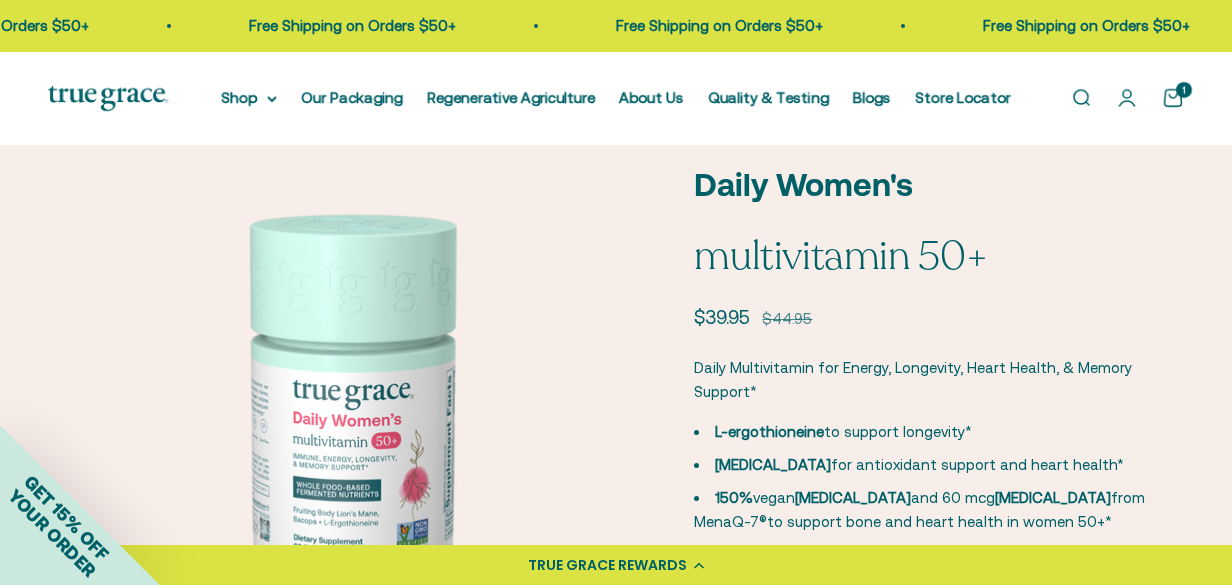 scroll, scrollTop: 86, scrollLeft: 0, axis: vertical 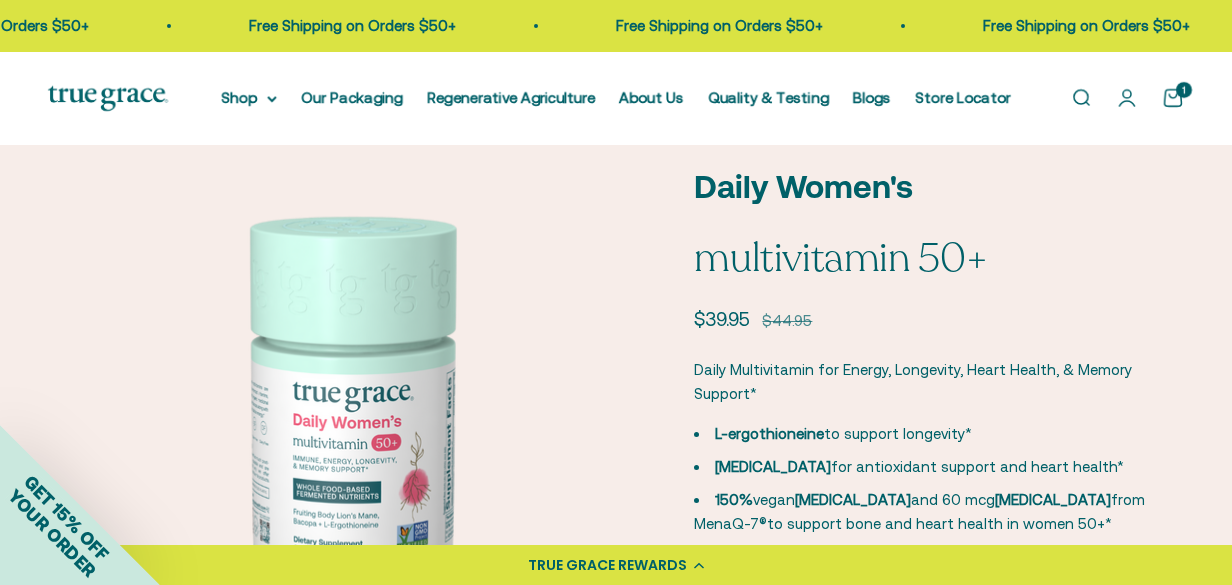 click on "Open cart
1" at bounding box center (1173, 98) 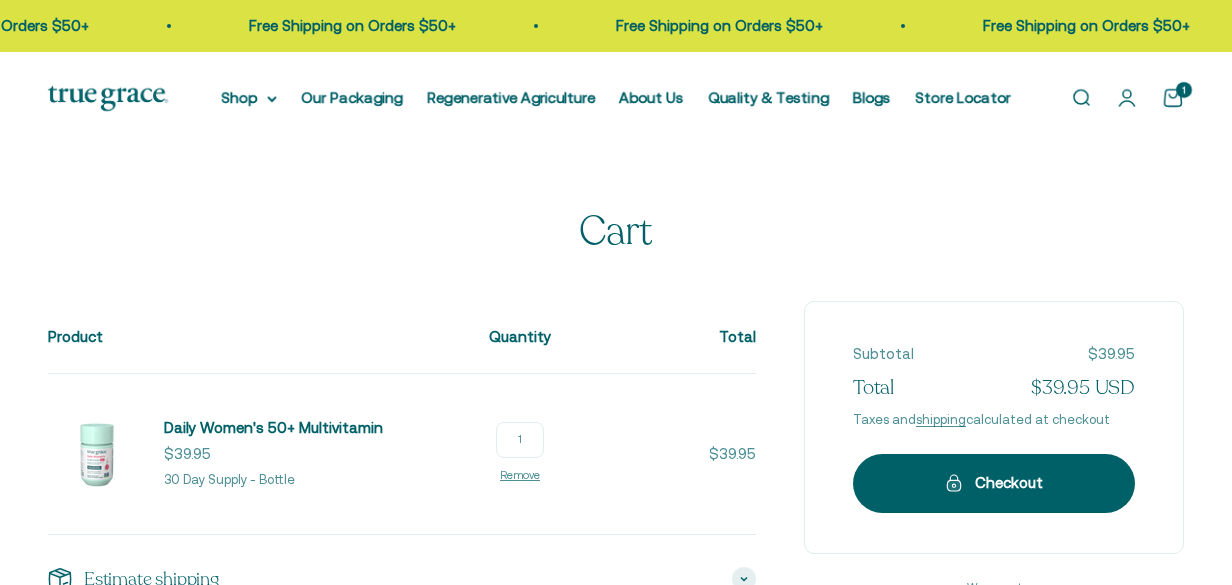 scroll, scrollTop: 0, scrollLeft: 0, axis: both 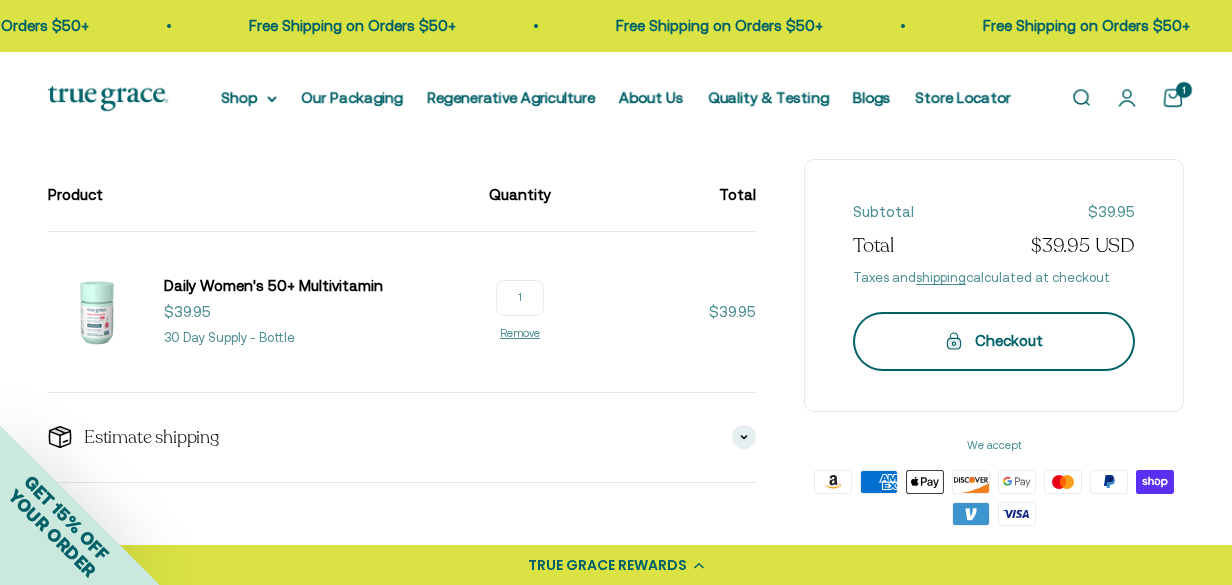 click on "Checkout" at bounding box center (994, 341) 